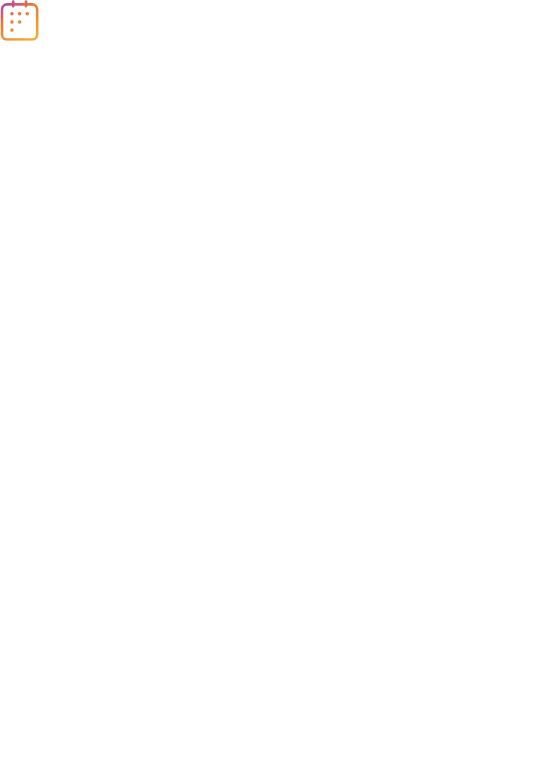 scroll, scrollTop: 0, scrollLeft: 0, axis: both 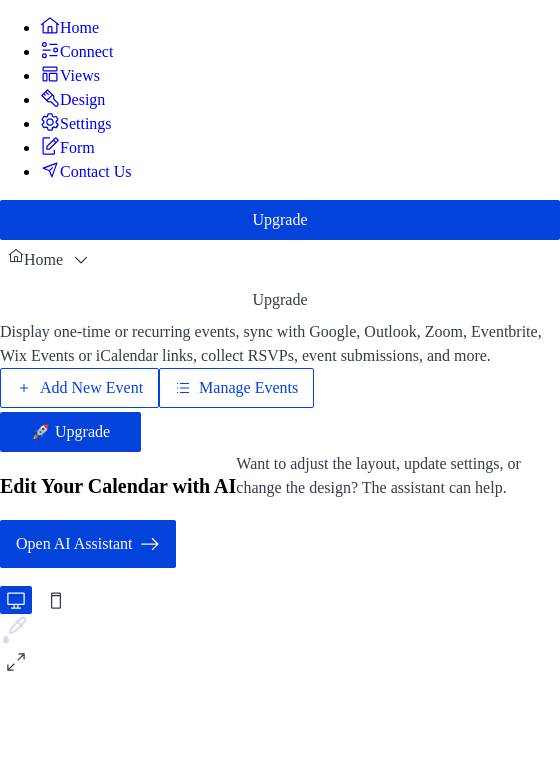 click on "Add New Event" at bounding box center [91, 388] 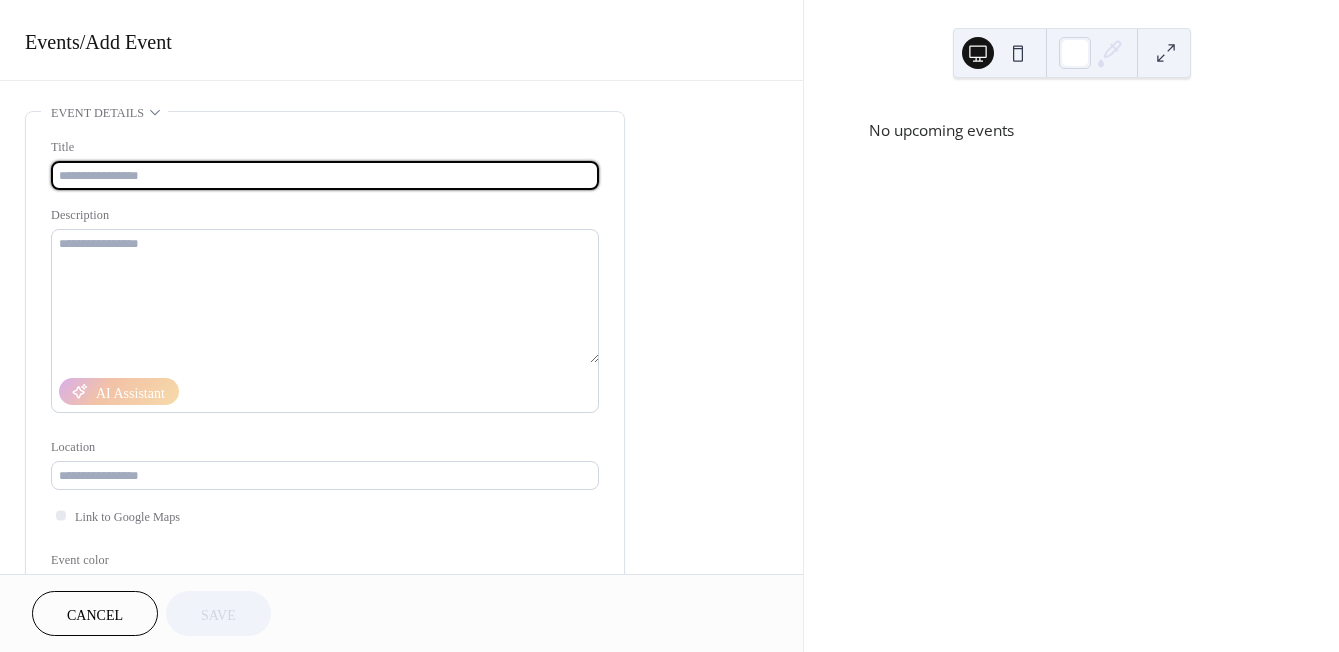 scroll, scrollTop: 0, scrollLeft: 0, axis: both 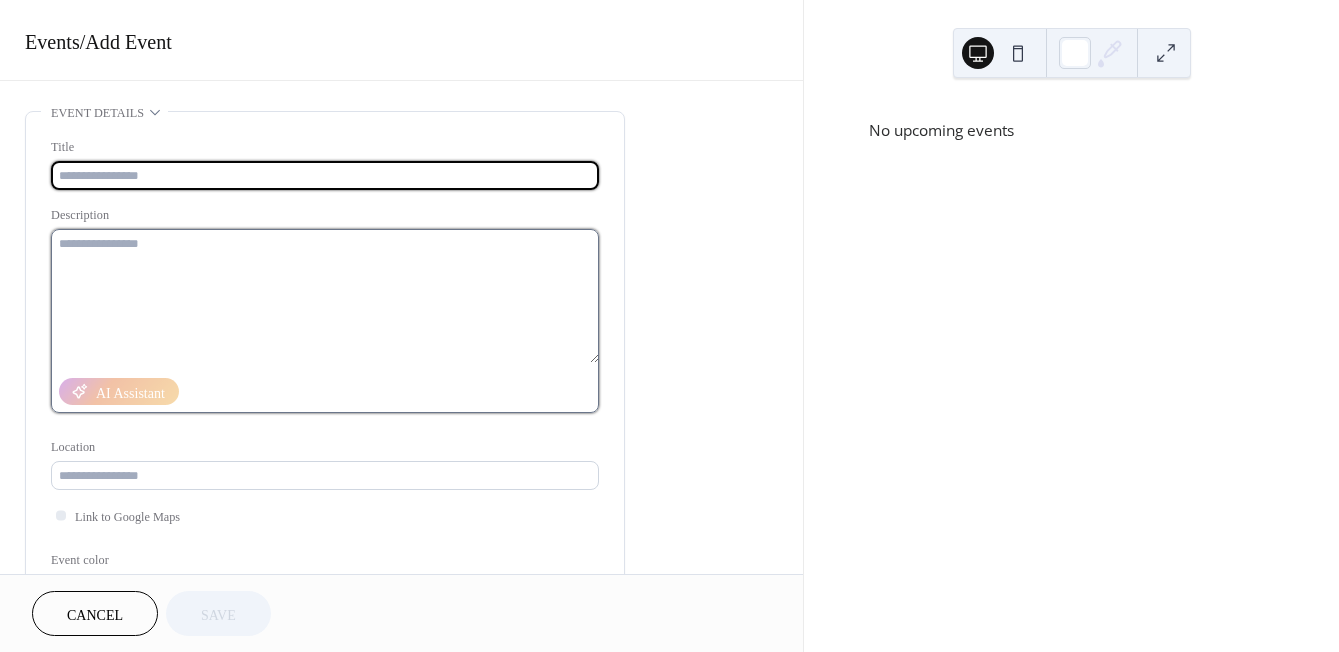 click at bounding box center [325, 296] 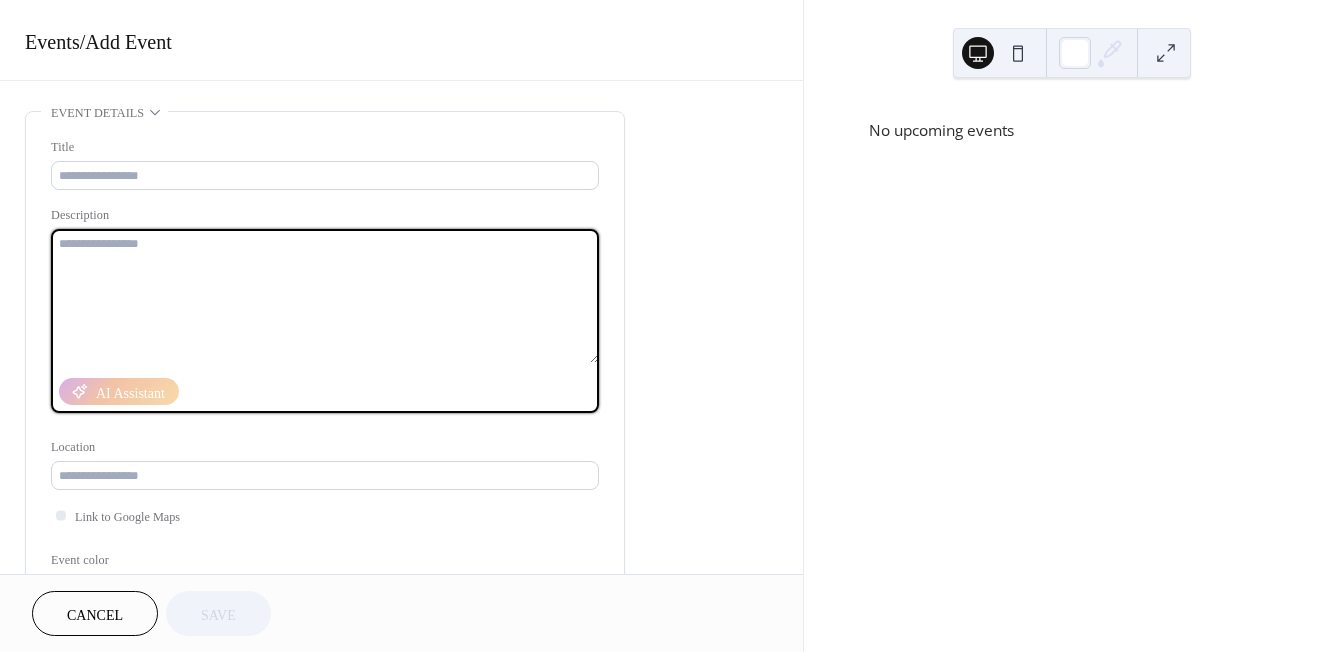 paste on "**********" 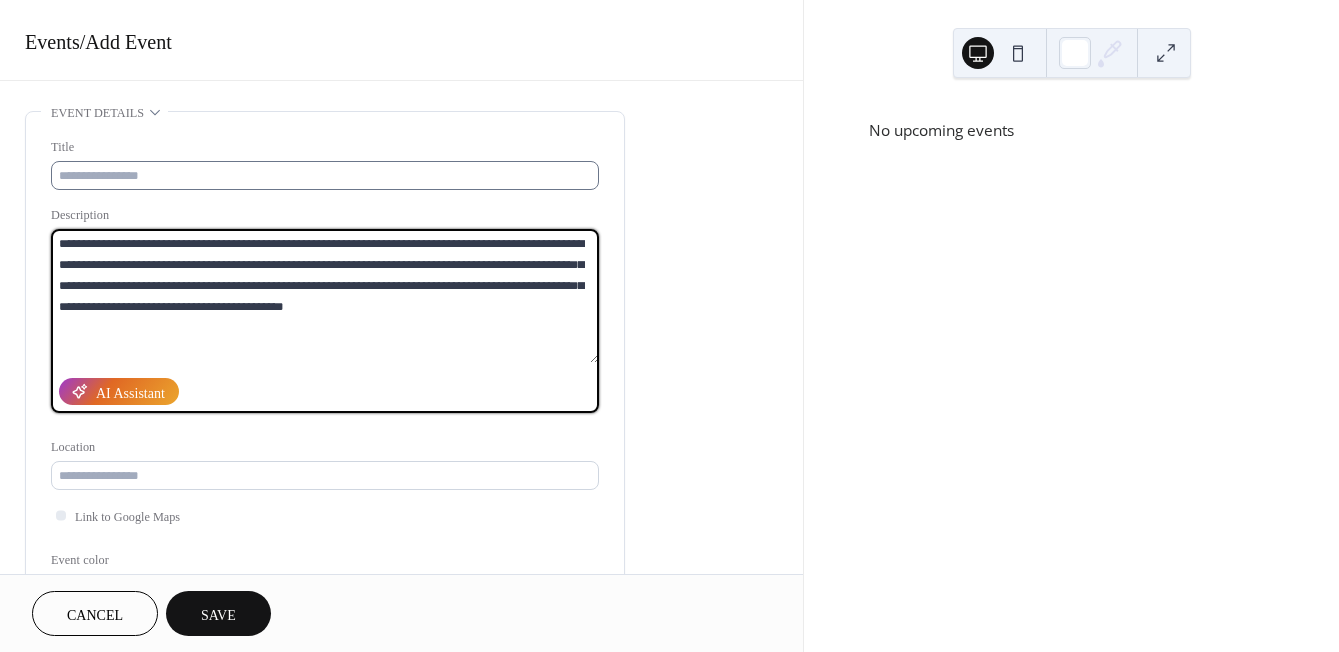 type on "**********" 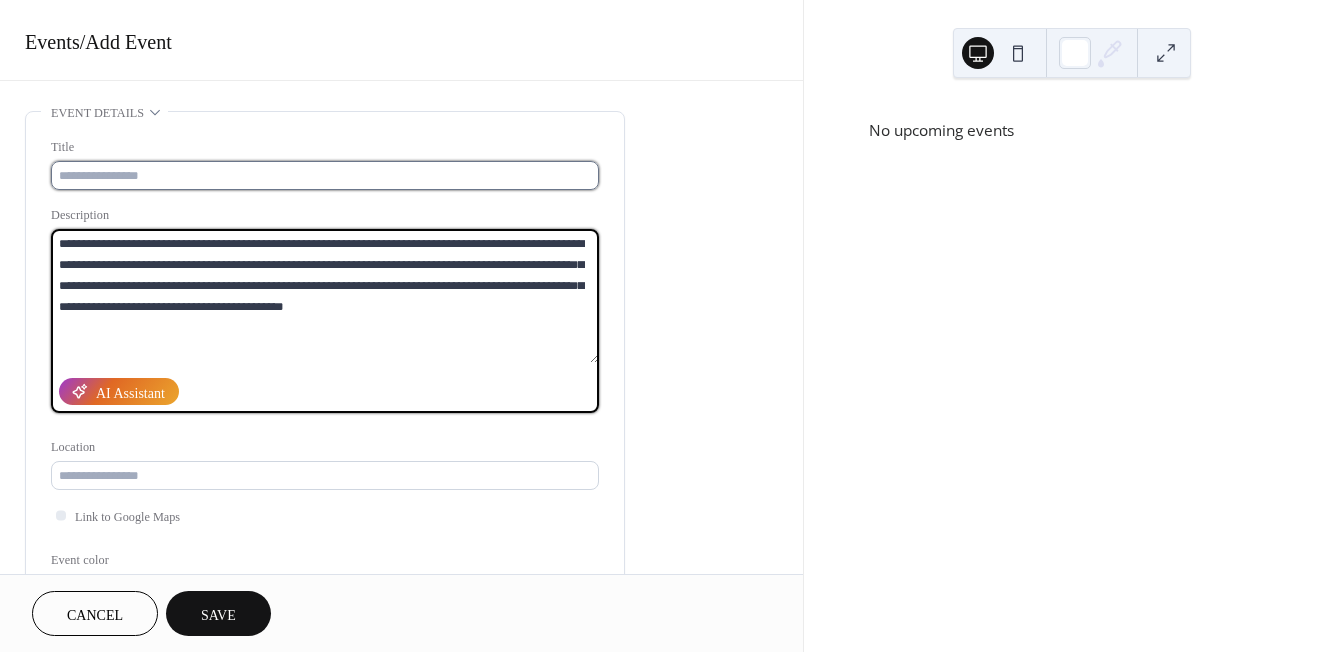 click at bounding box center (325, 175) 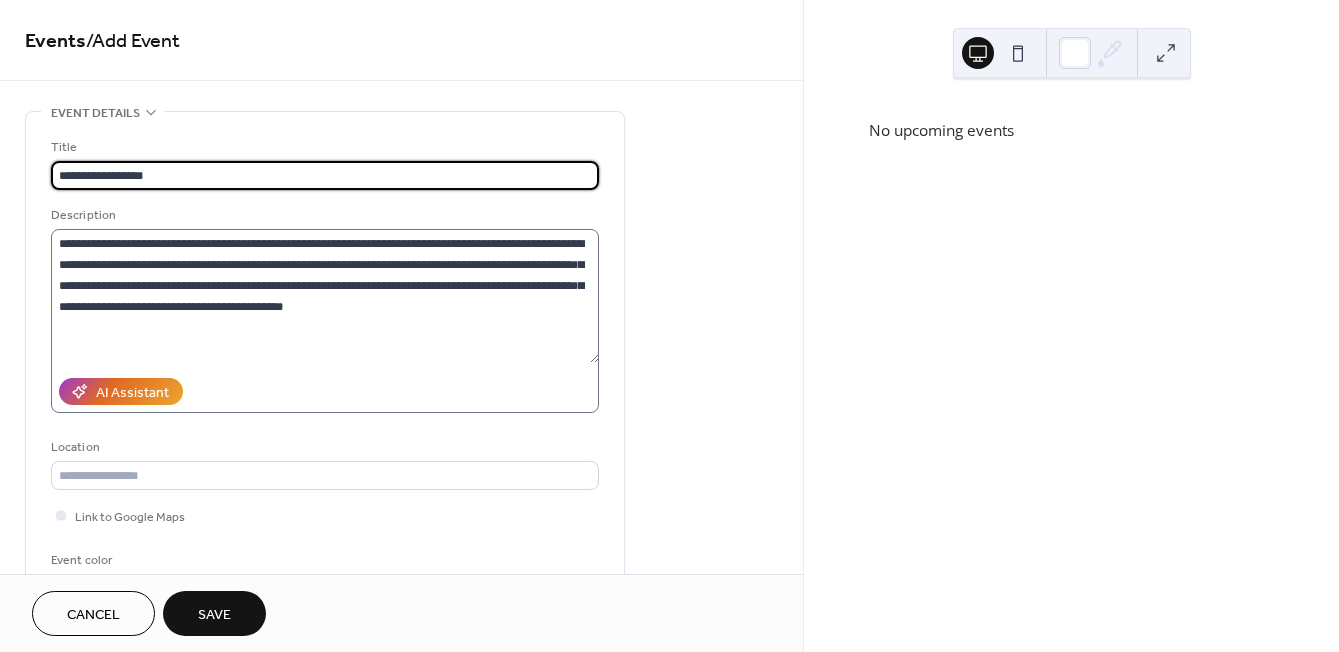 type on "**********" 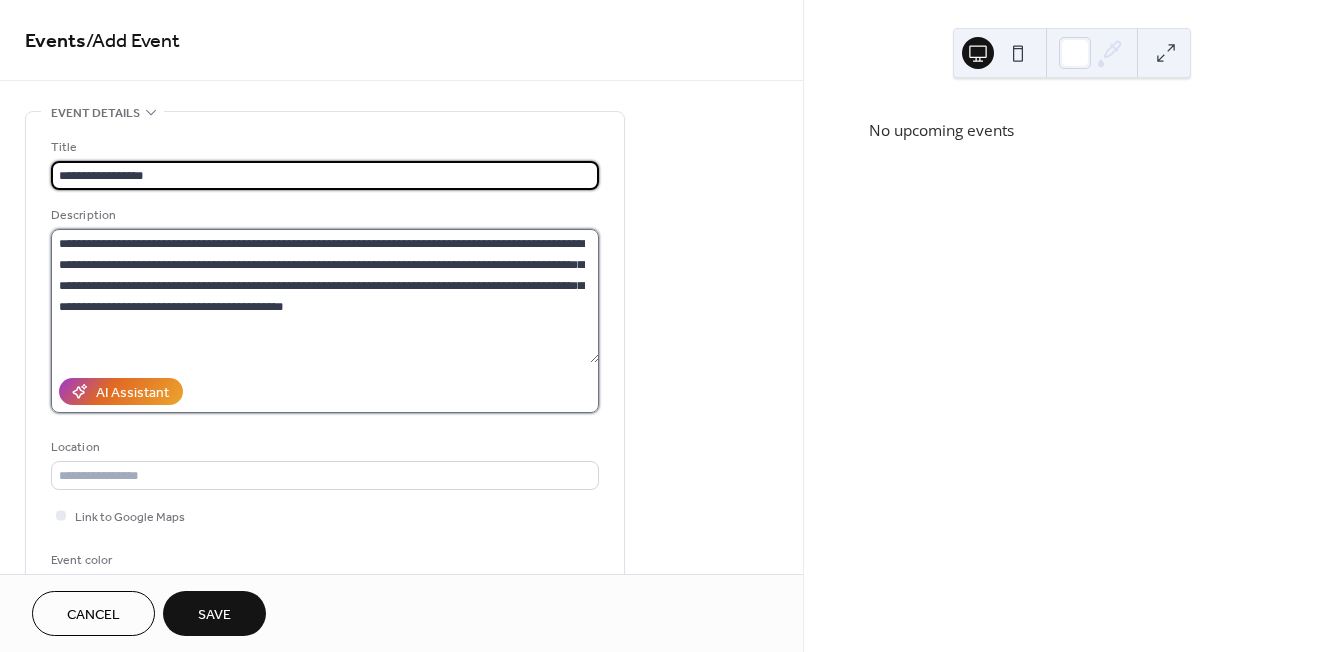 click on "**********" at bounding box center (325, 296) 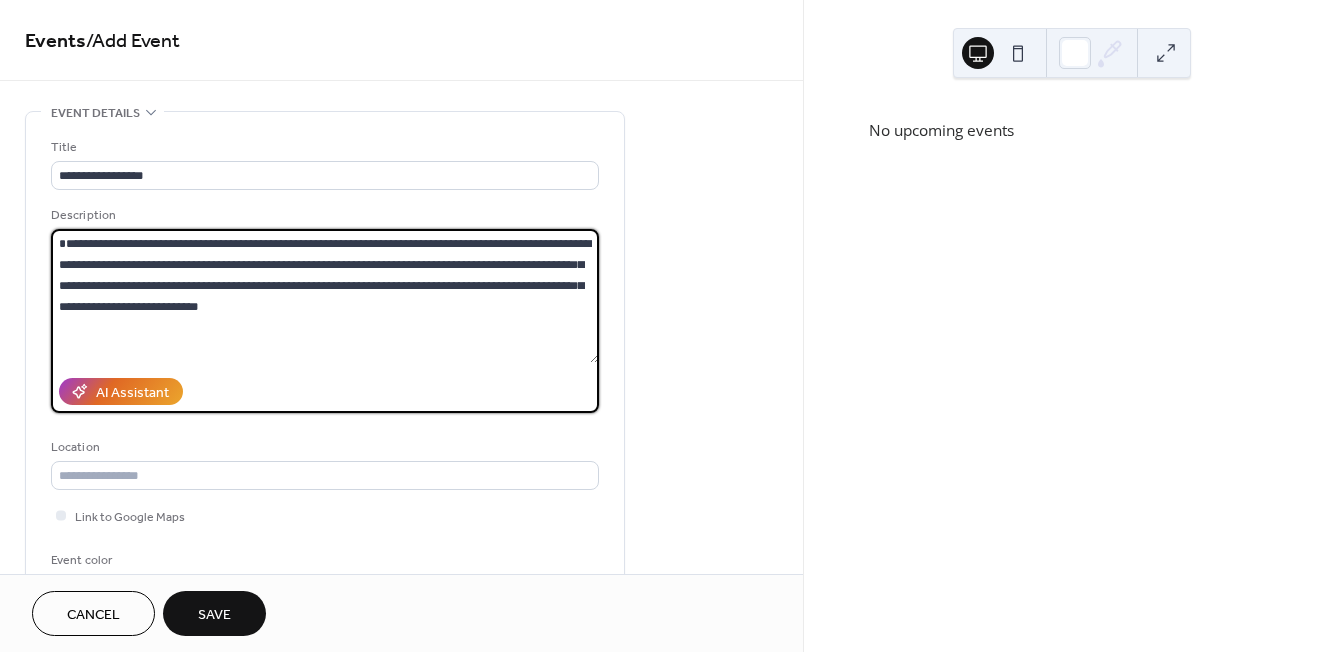 click on "**********" at bounding box center [325, 296] 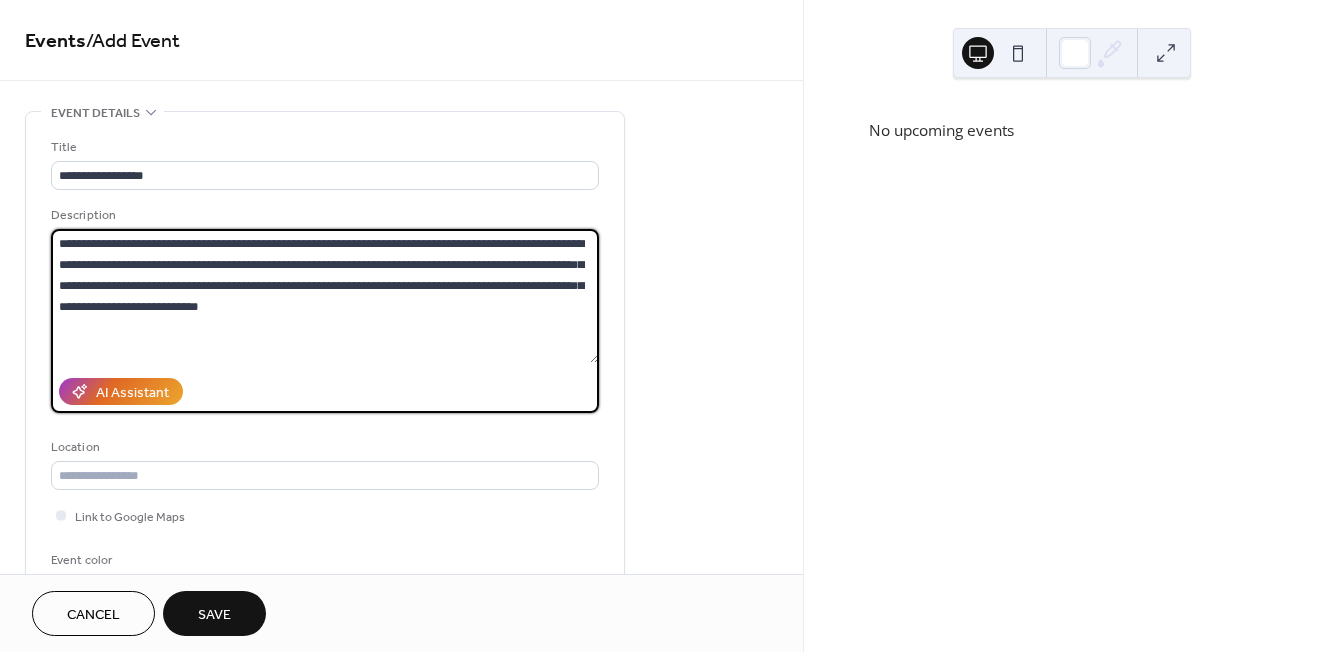 click on "**********" at bounding box center (325, 296) 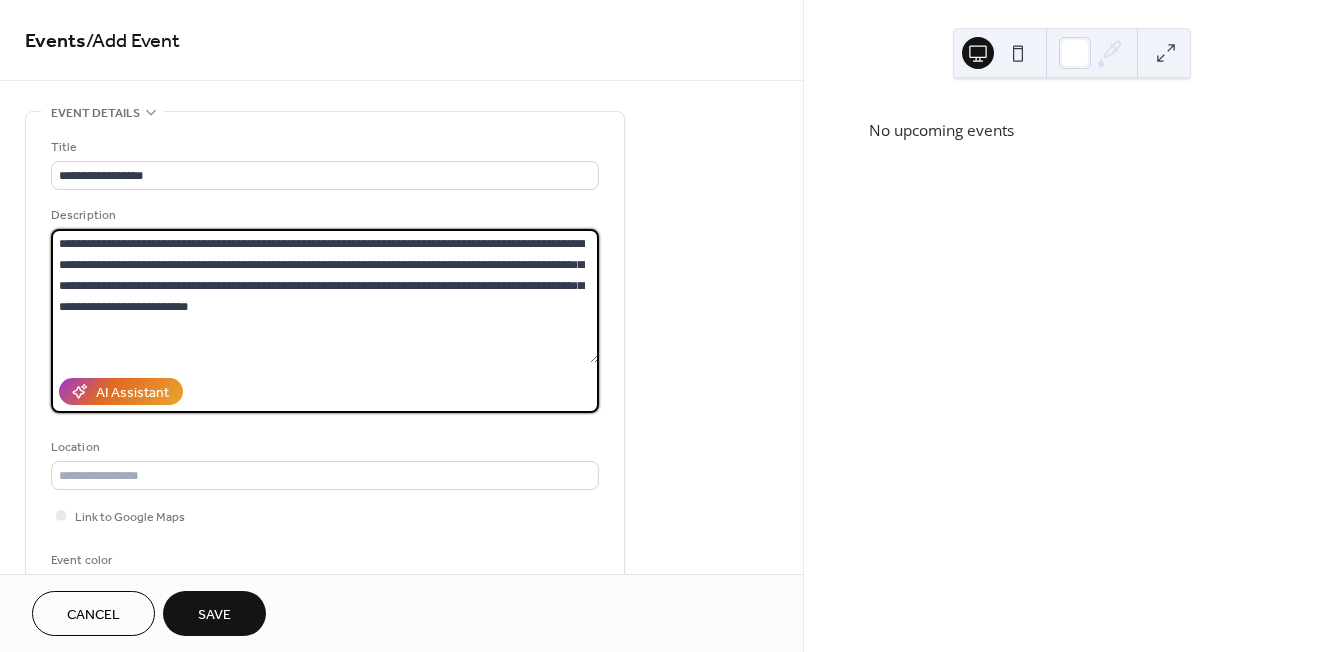 click on "**********" at bounding box center [325, 296] 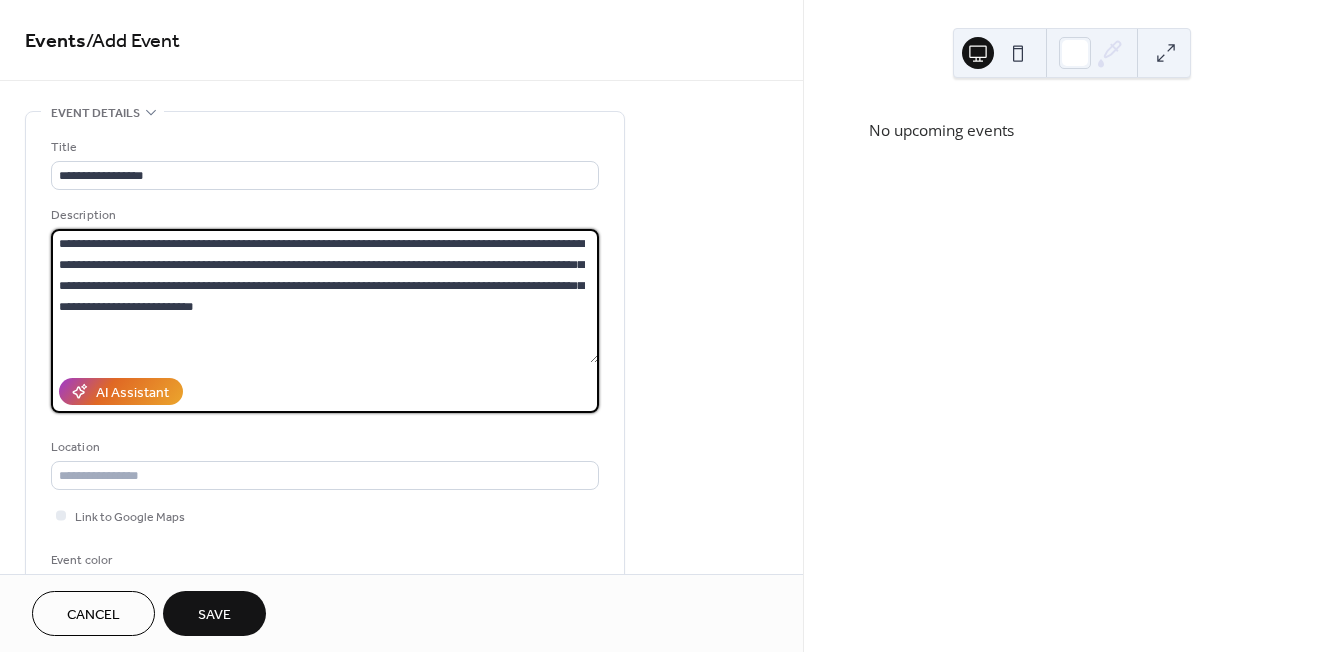 type on "**********" 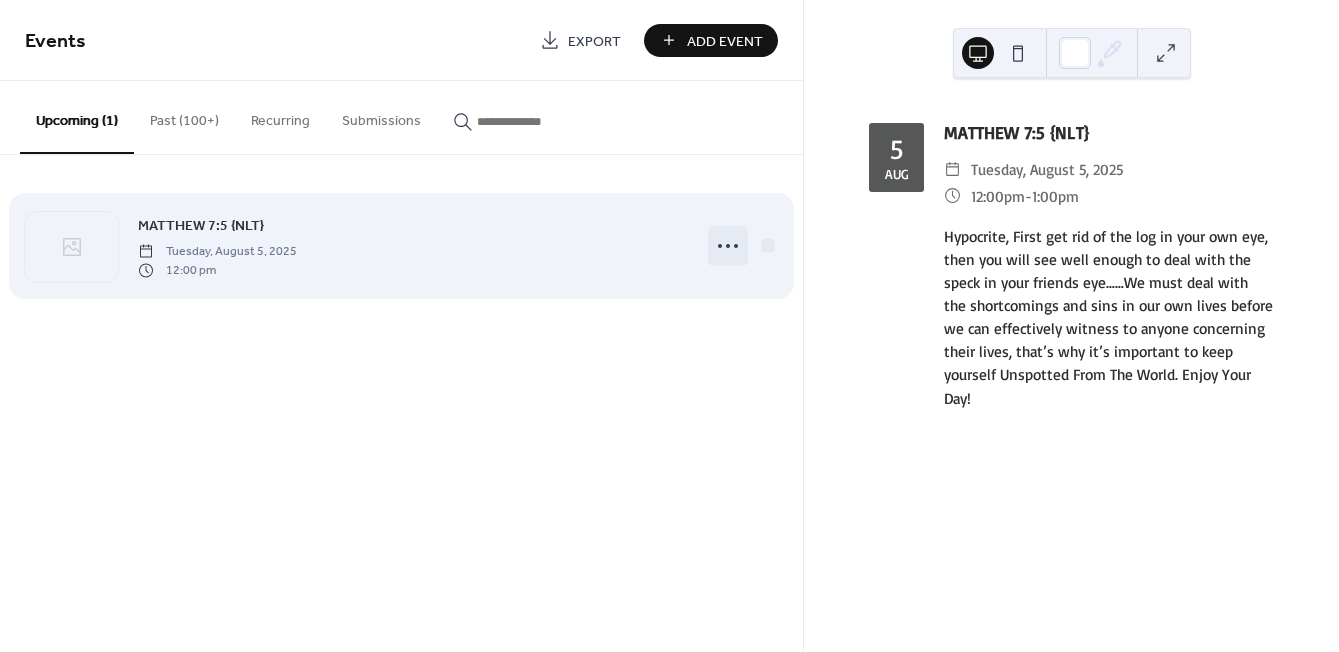 click 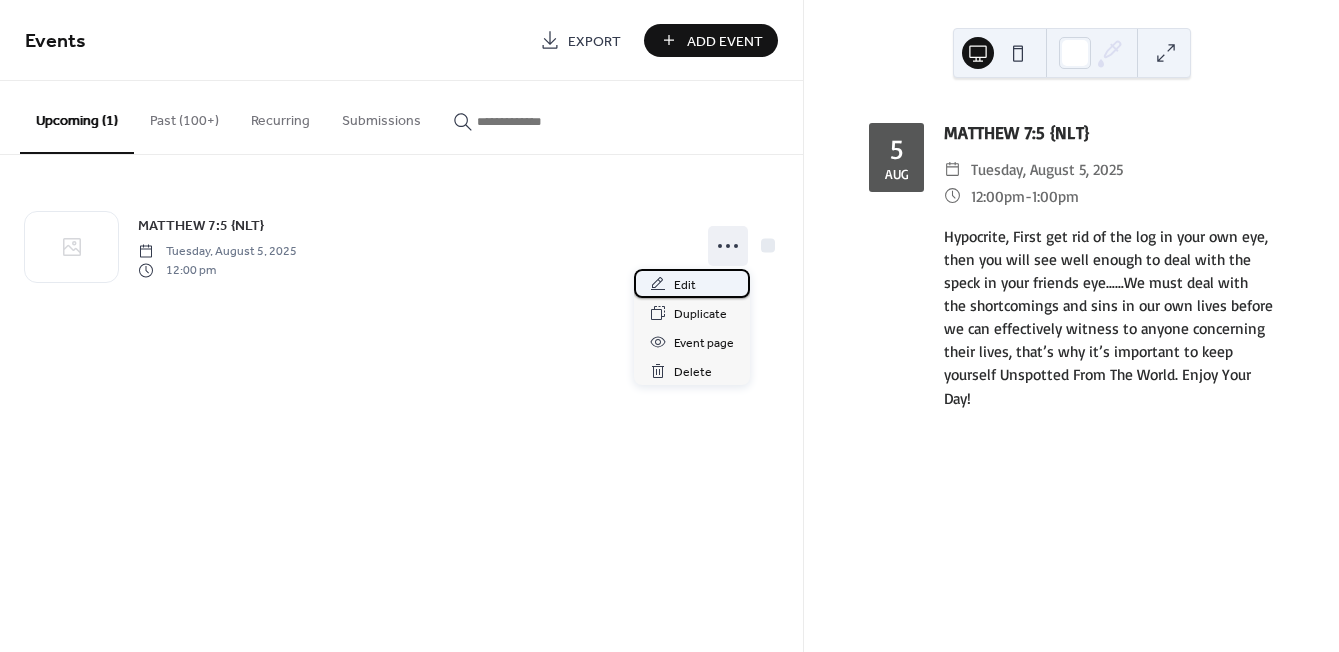 click on "Edit" at bounding box center [692, 283] 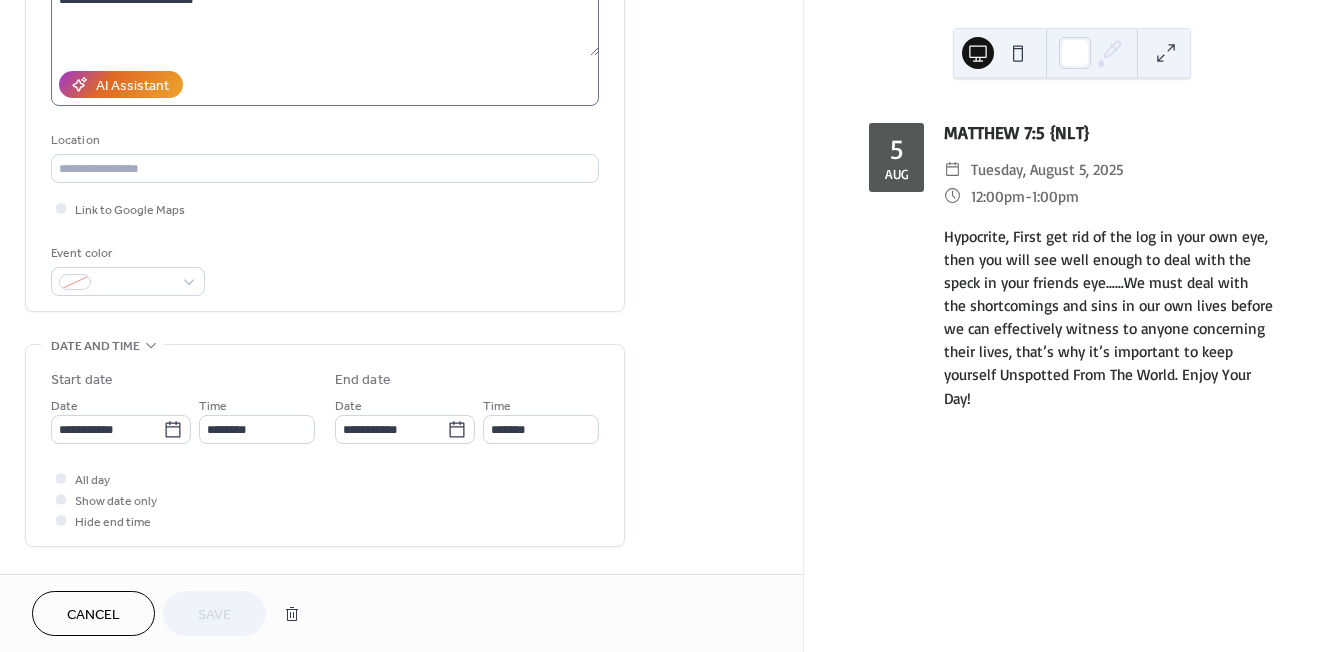 scroll, scrollTop: 313, scrollLeft: 0, axis: vertical 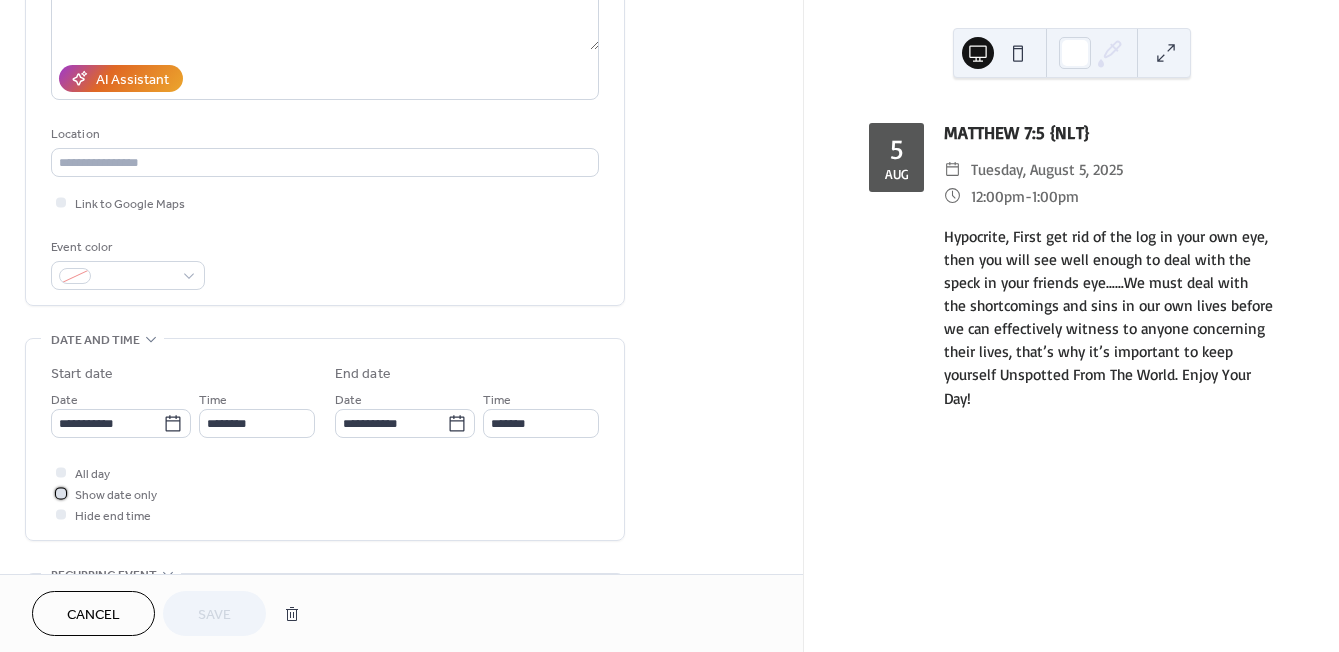 click at bounding box center [61, 493] 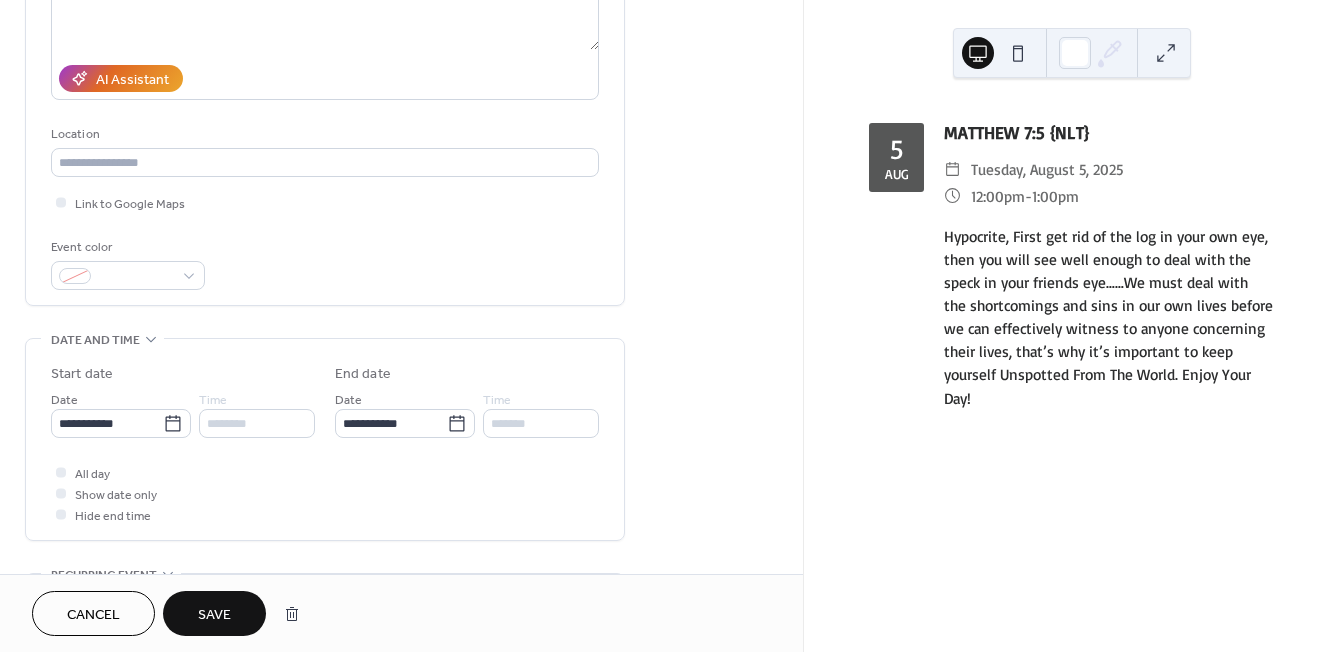 click on "Save" at bounding box center [214, 615] 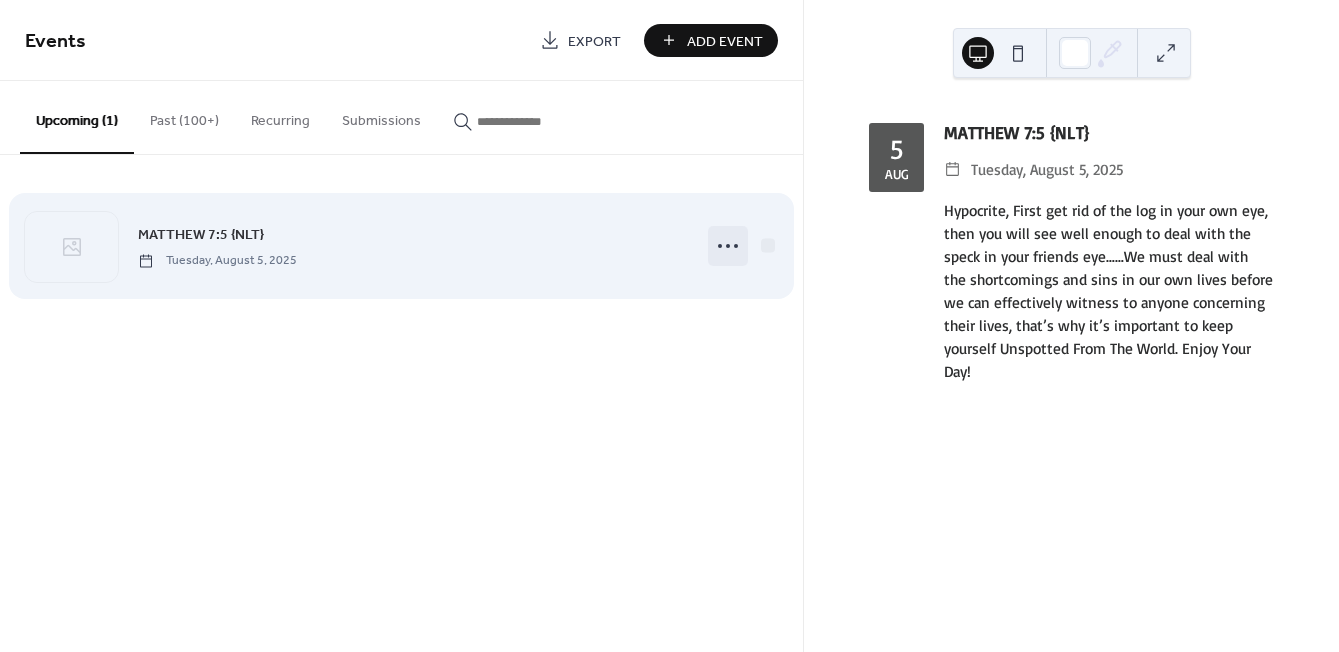 click 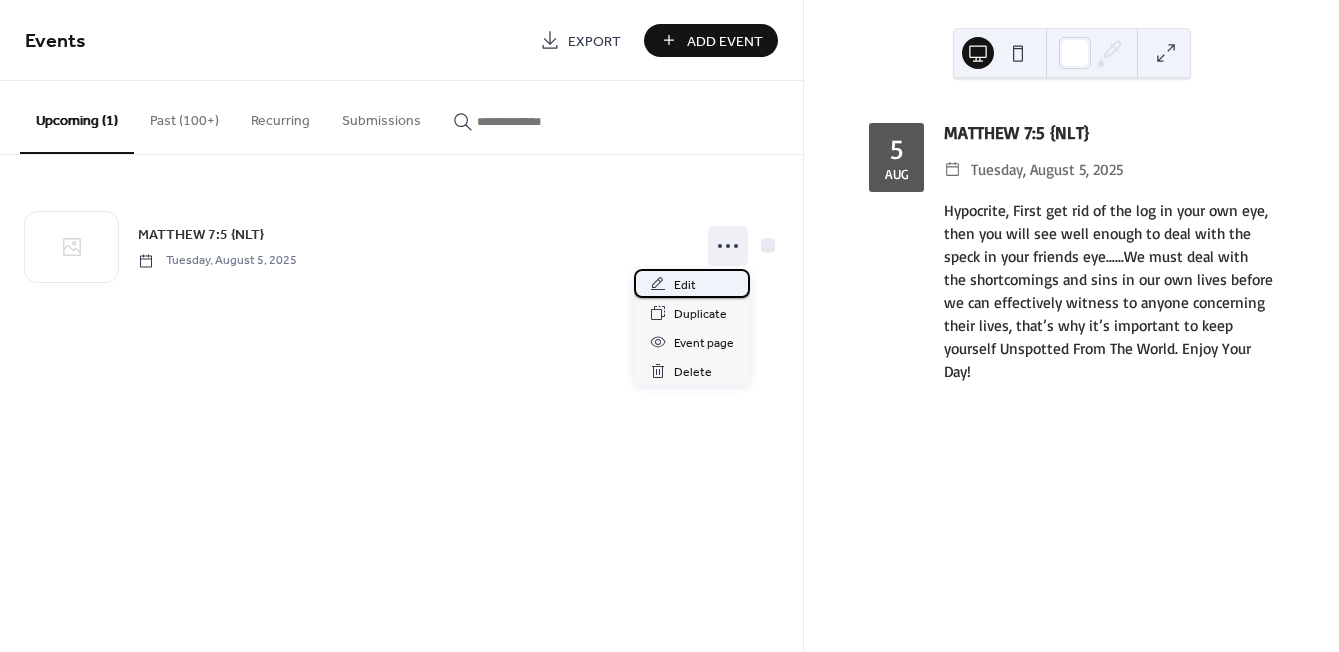 click on "Edit" at bounding box center (692, 283) 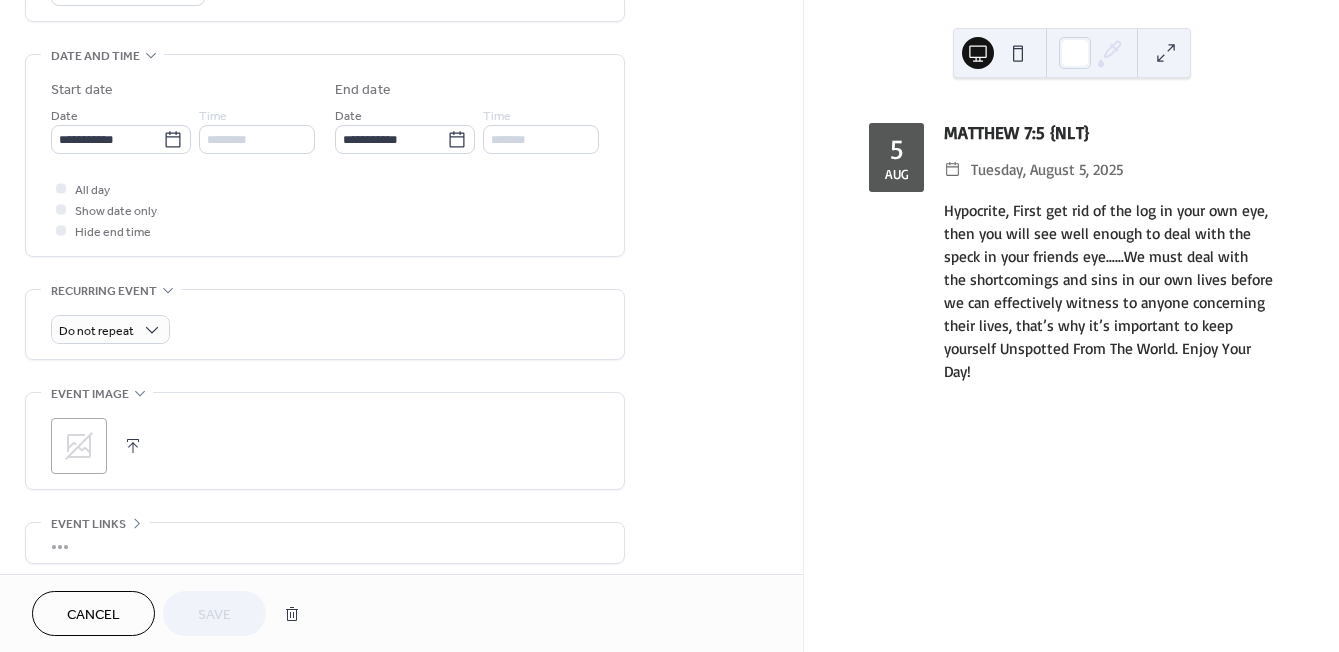 scroll, scrollTop: 598, scrollLeft: 0, axis: vertical 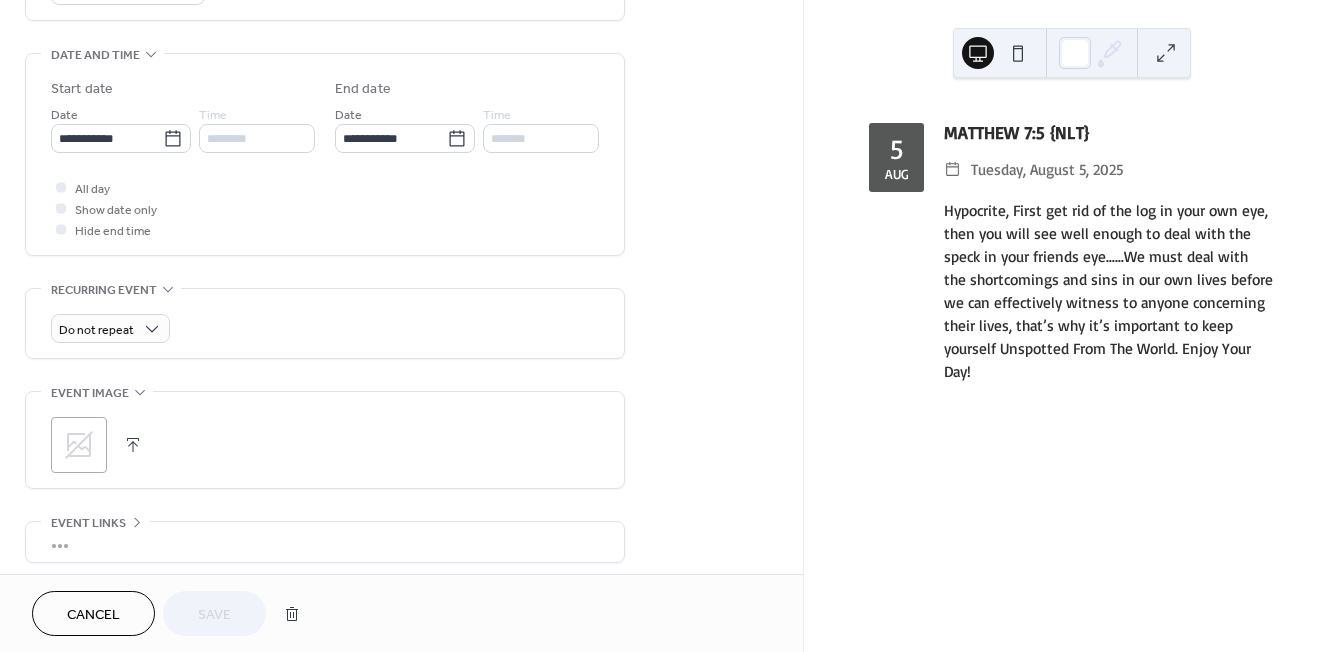 click at bounding box center (133, 445) 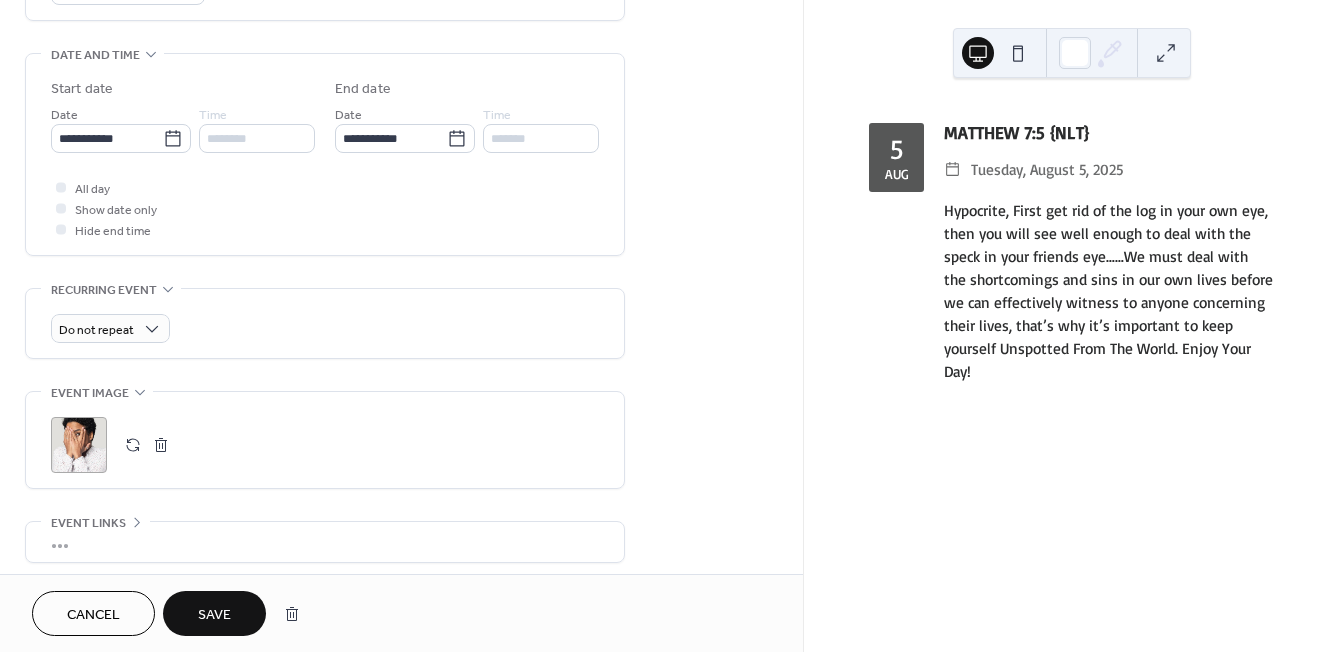 click on "Save" at bounding box center (214, 615) 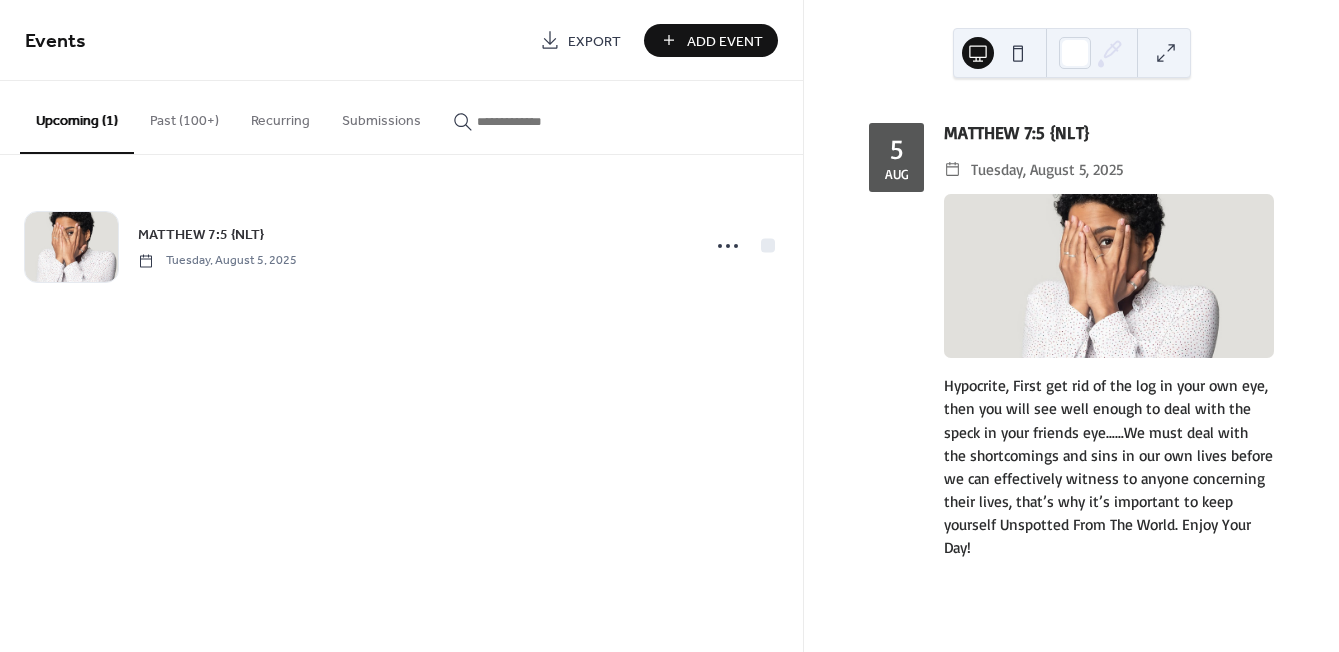 click at bounding box center (1018, 53) 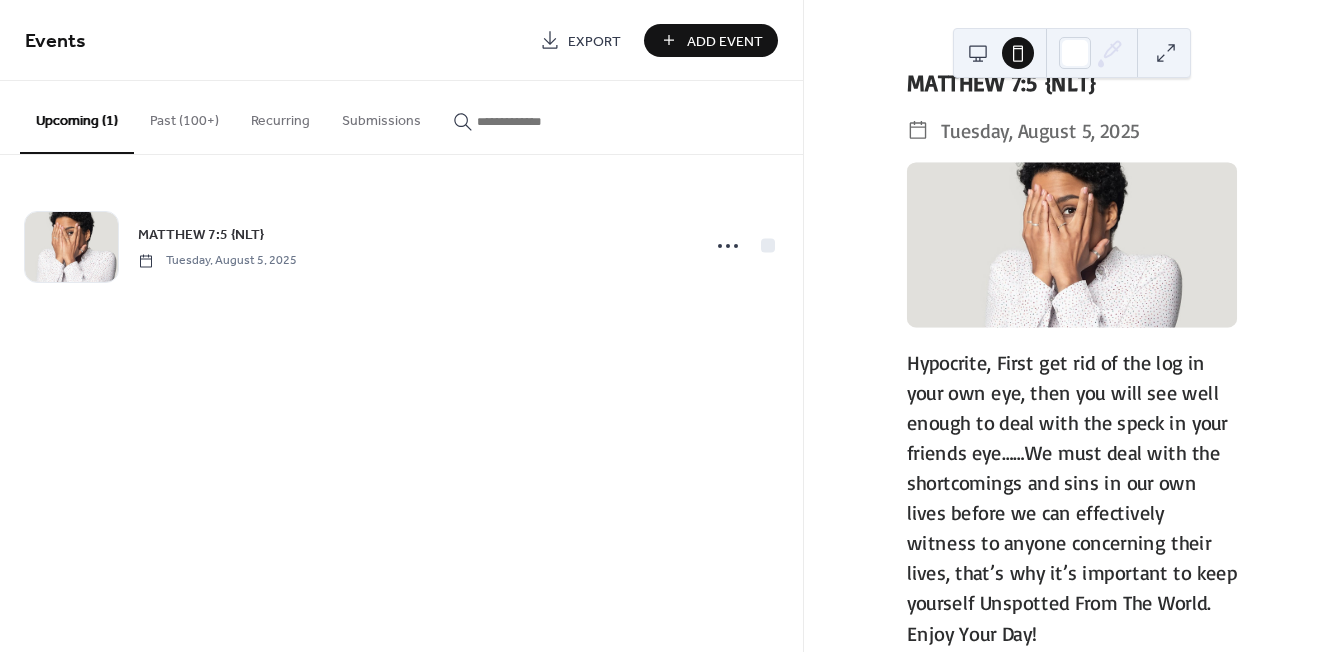 scroll, scrollTop: 94, scrollLeft: 0, axis: vertical 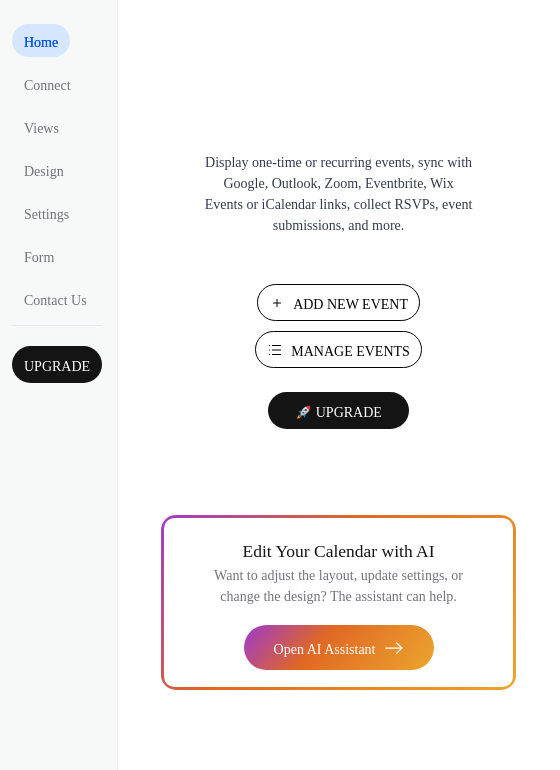 click on "Manage Events" at bounding box center (350, 351) 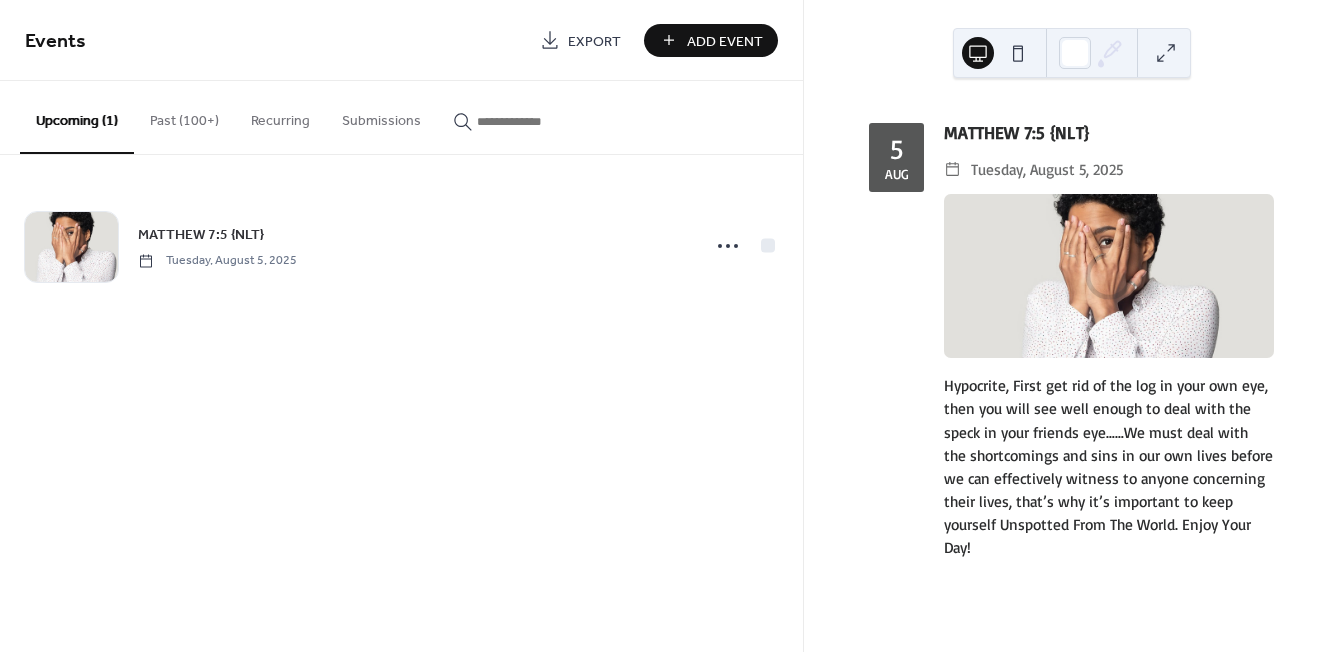scroll, scrollTop: 0, scrollLeft: 0, axis: both 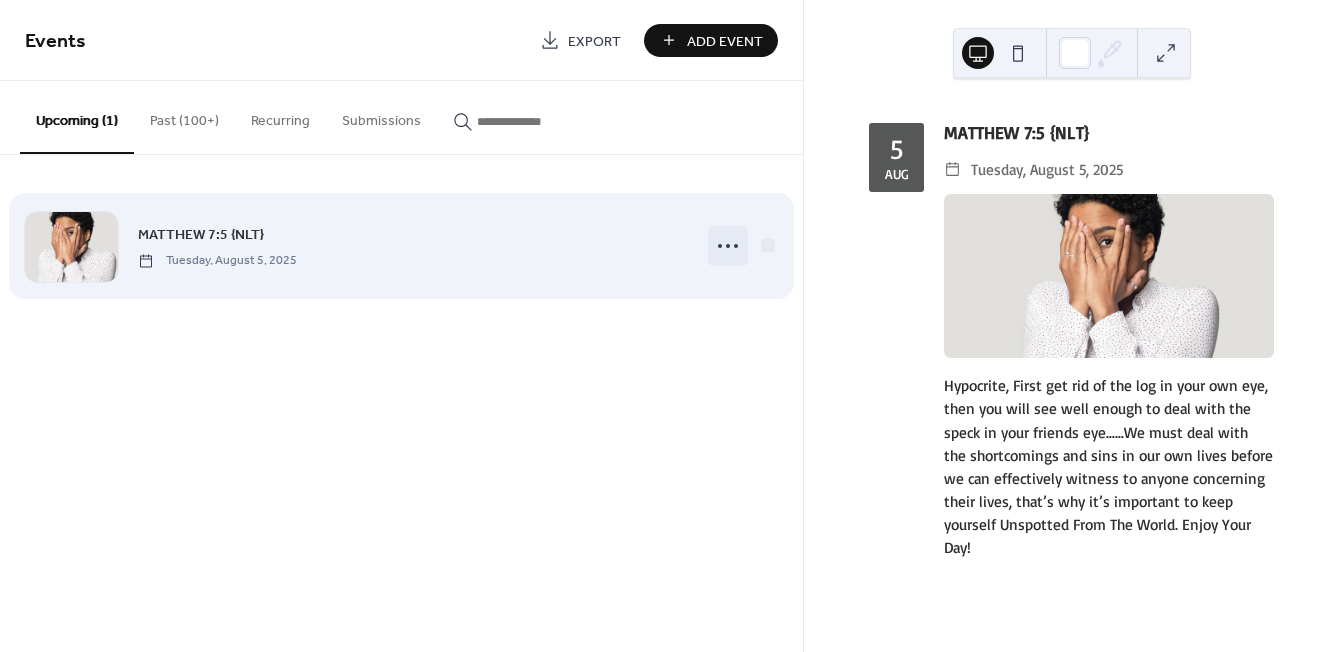 click 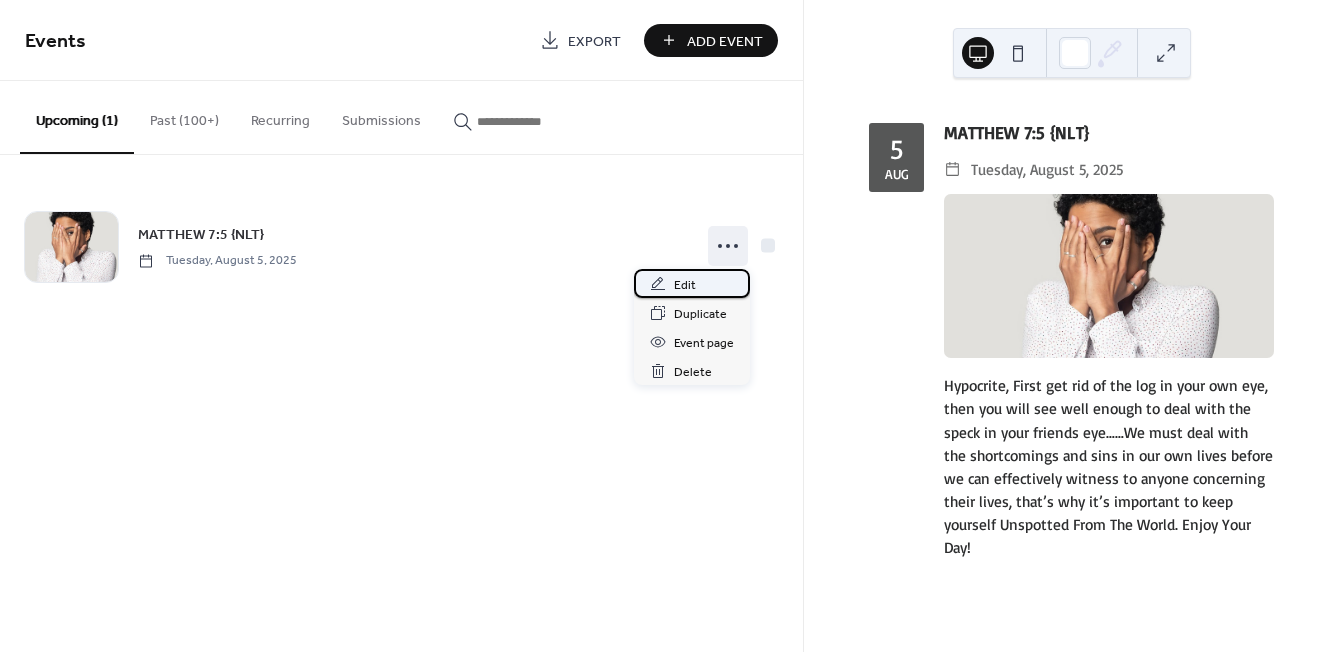 click on "Edit" at bounding box center [685, 285] 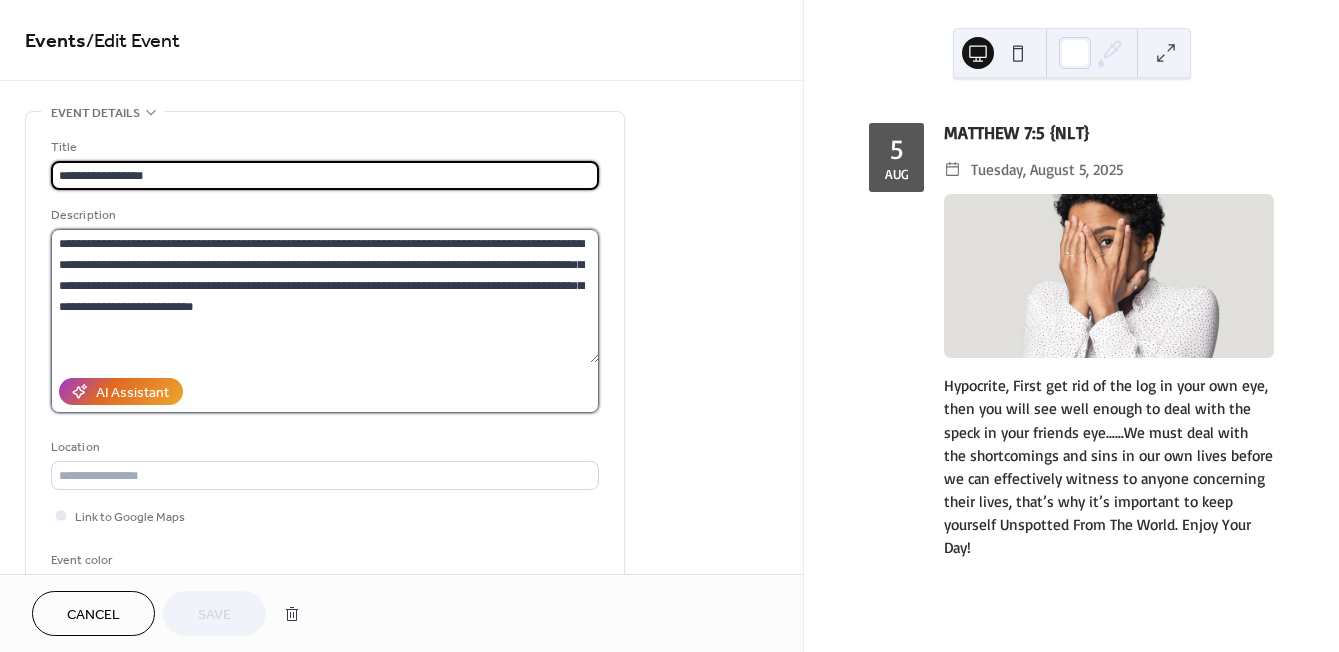 click on "**********" at bounding box center [325, 296] 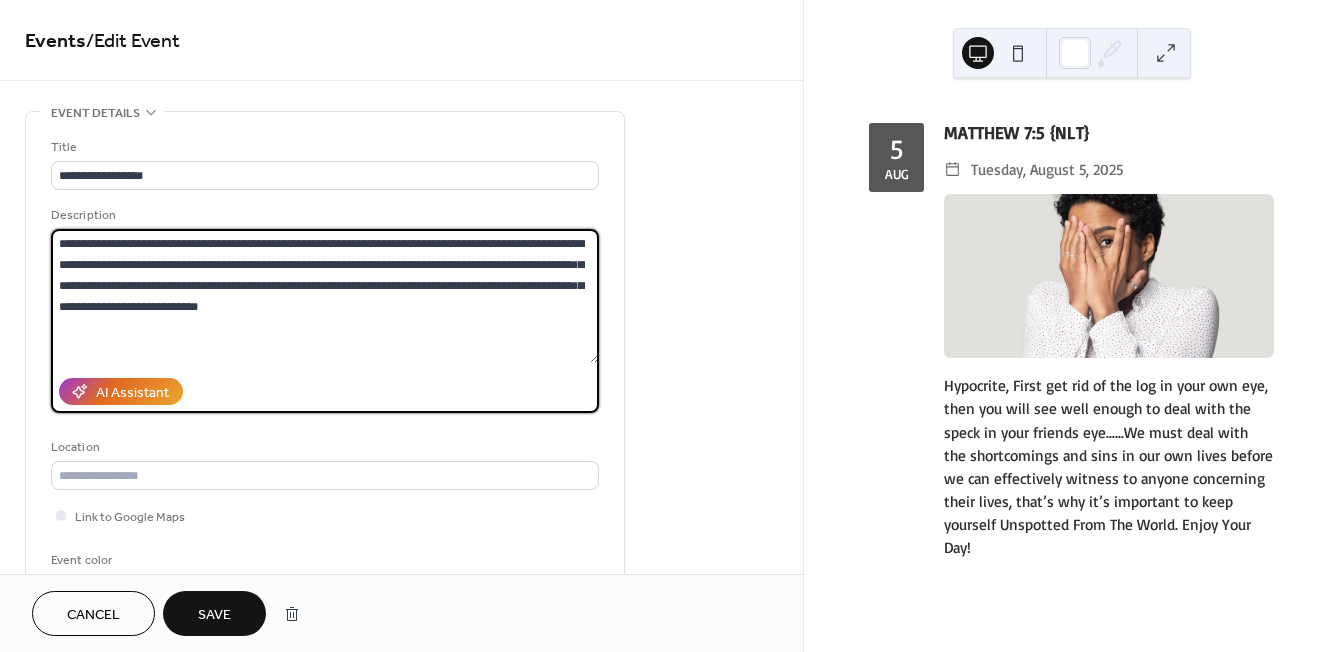 type on "**********" 